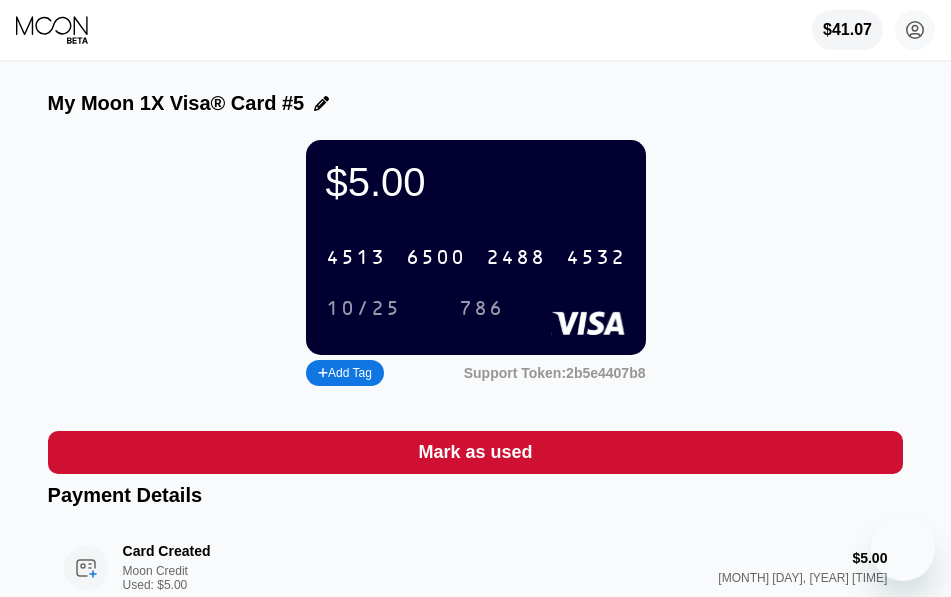 scroll, scrollTop: 0, scrollLeft: 0, axis: both 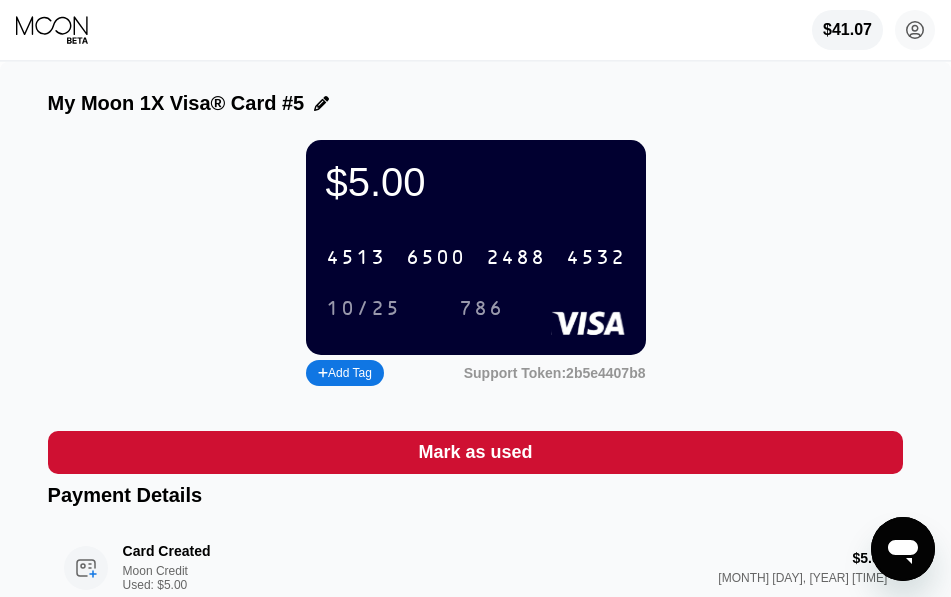click on "$41.07 [FIRST] [LAST] [EMAIL]  Home Settings Support Careers About Us Log out Privacy policy Terms" at bounding box center (475, 30) 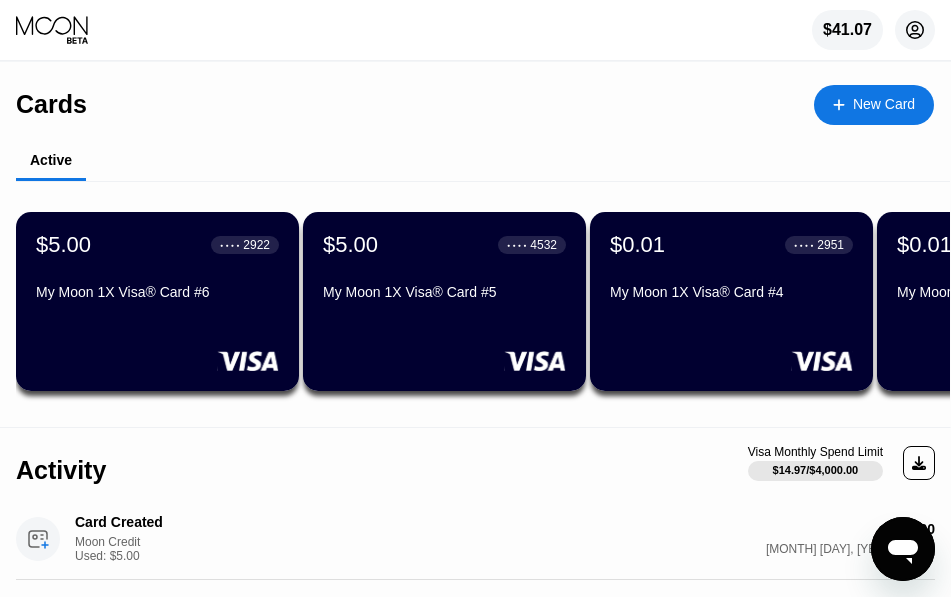 click 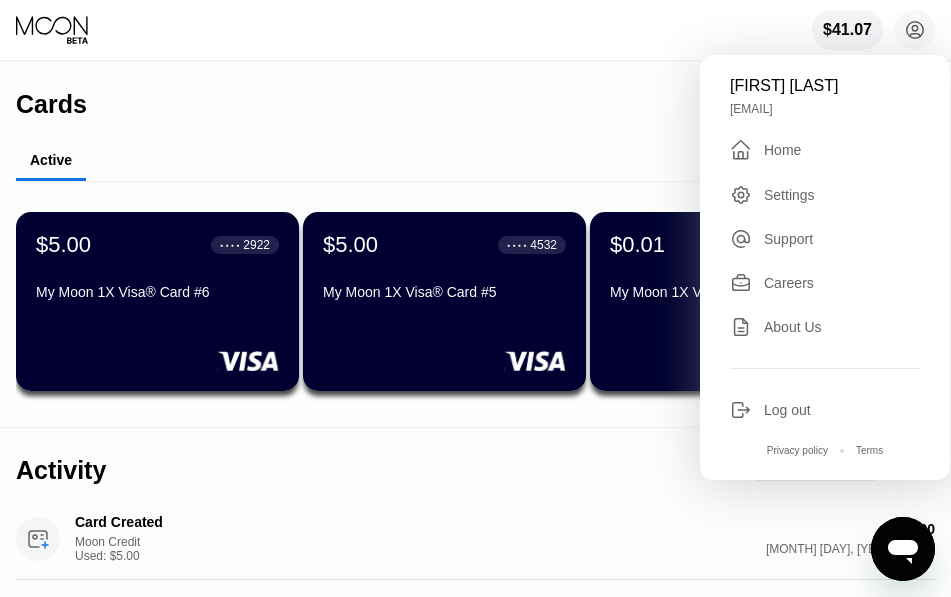 click on "Log out" at bounding box center [787, 410] 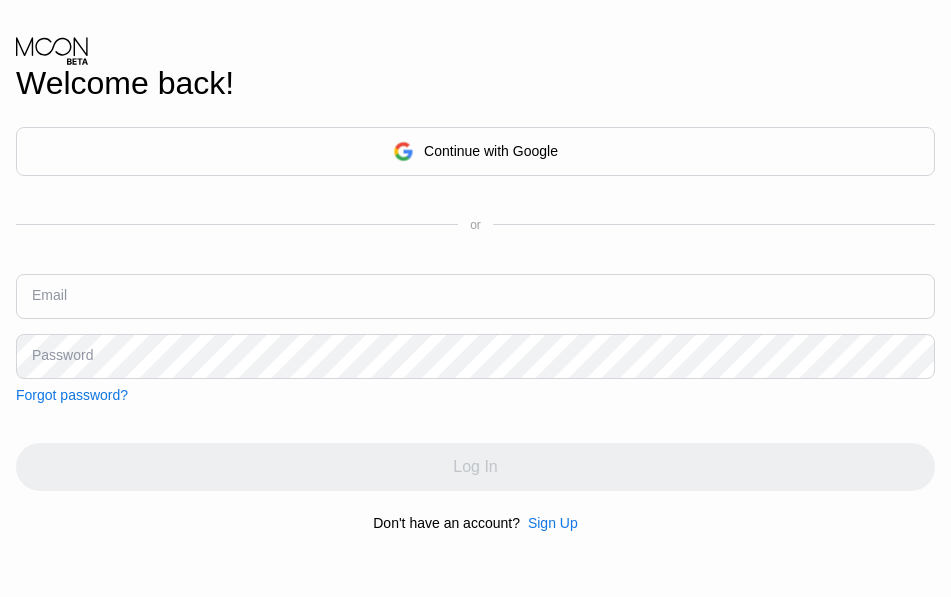 scroll, scrollTop: 0, scrollLeft: 0, axis: both 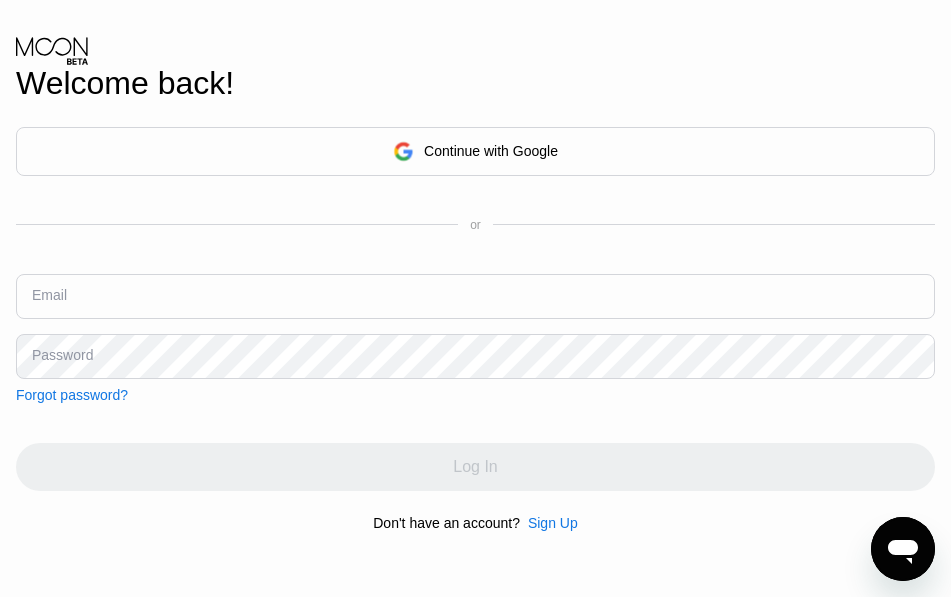 click at bounding box center (475, 296) 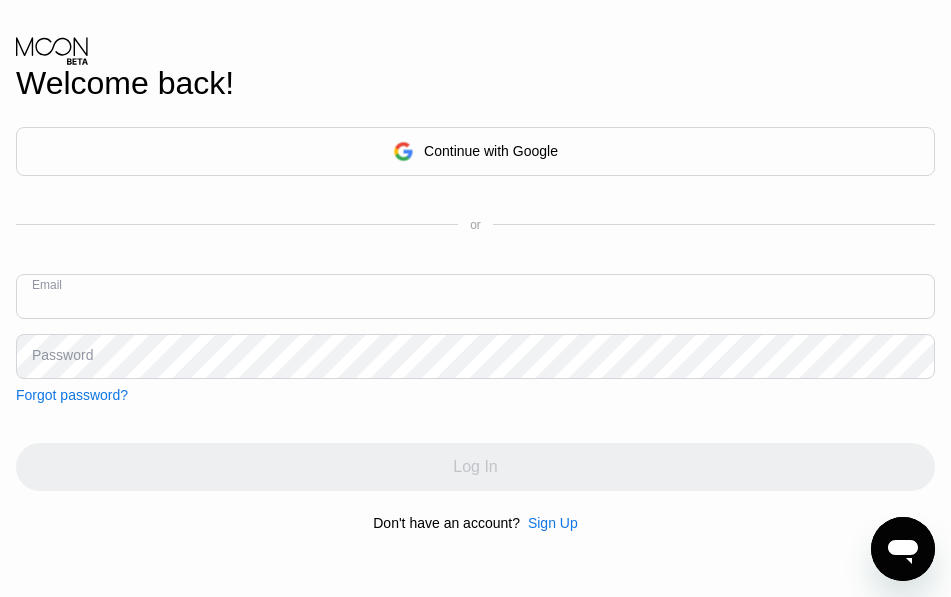 click at bounding box center [475, 296] 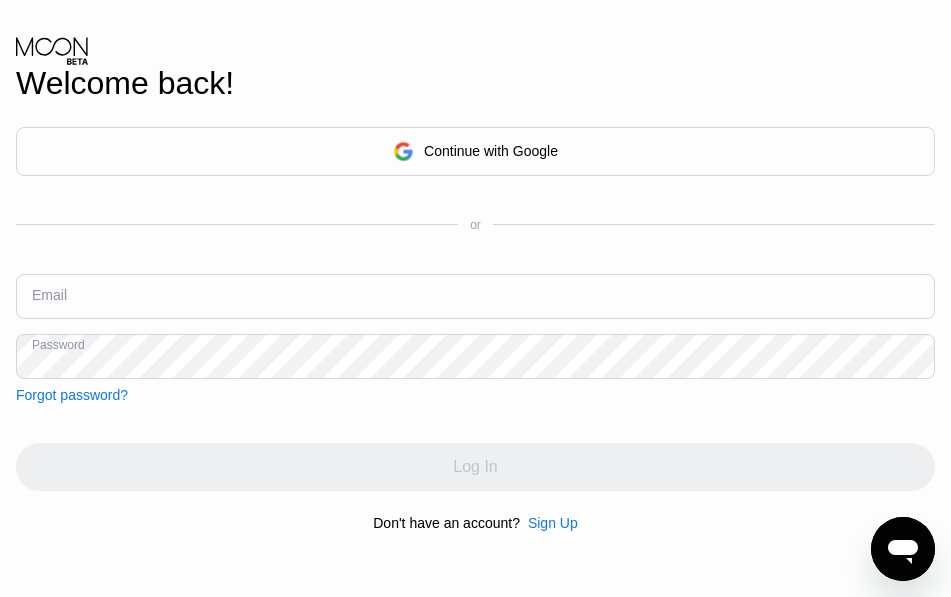 click at bounding box center [475, 296] 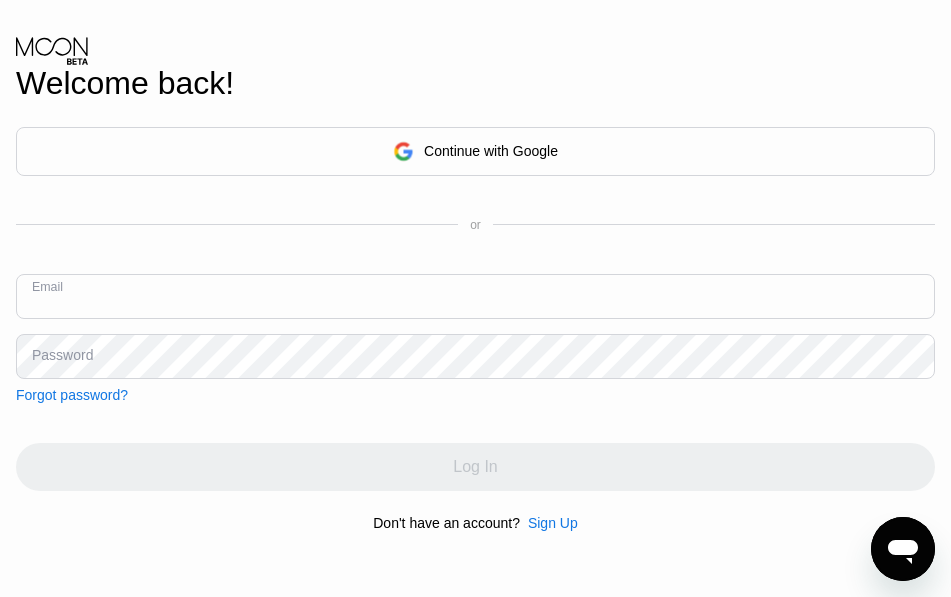 click at bounding box center (475, 296) 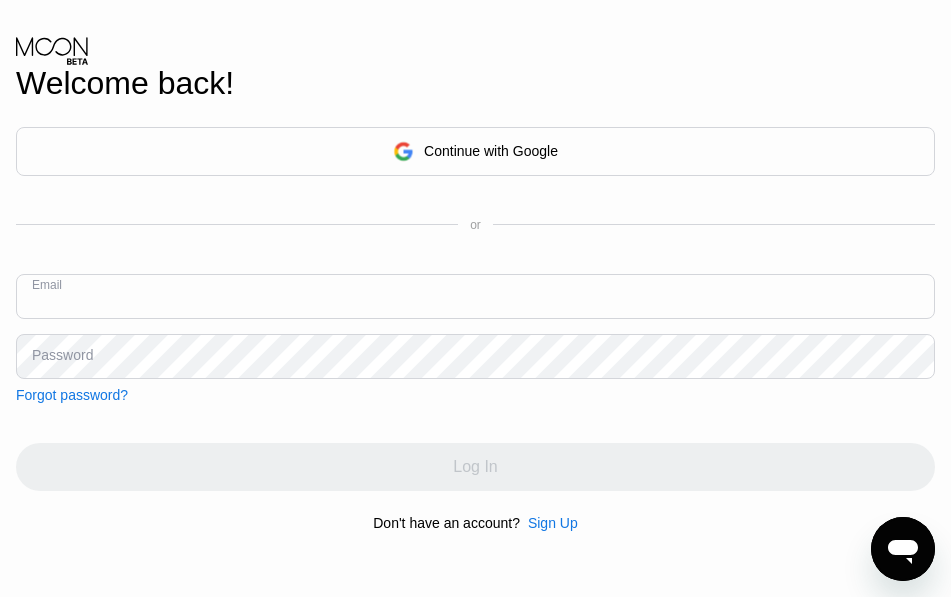 click at bounding box center [475, 296] 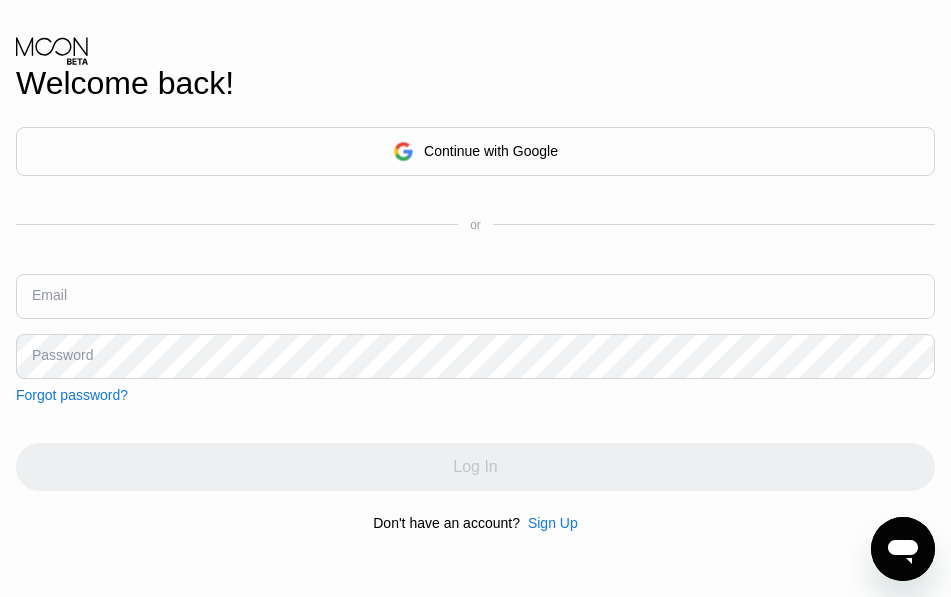 click on "Email" at bounding box center (475, 304) 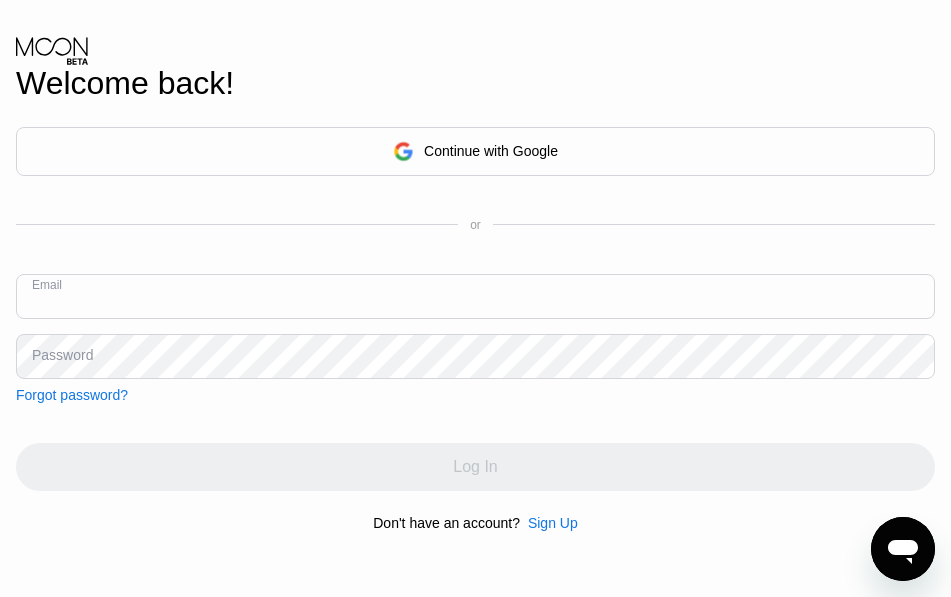 click at bounding box center (475, 296) 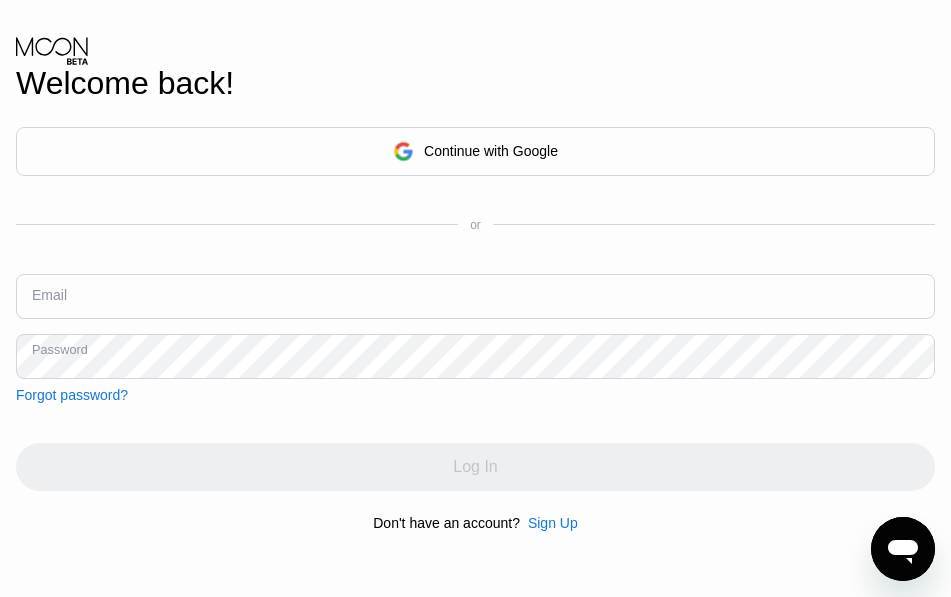 click at bounding box center (475, 296) 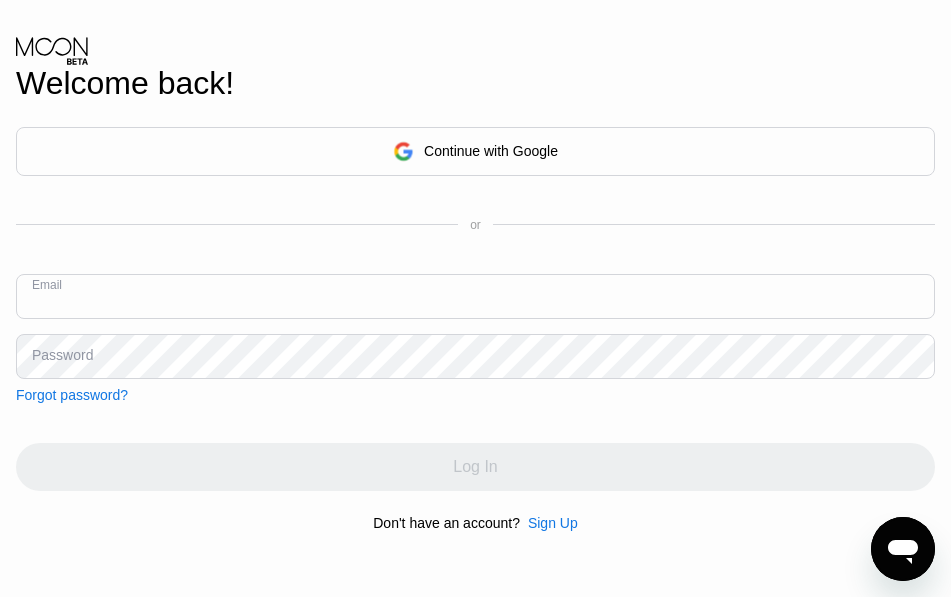 drag, startPoint x: 152, startPoint y: 295, endPoint x: 208, endPoint y: 197, distance: 112.871605 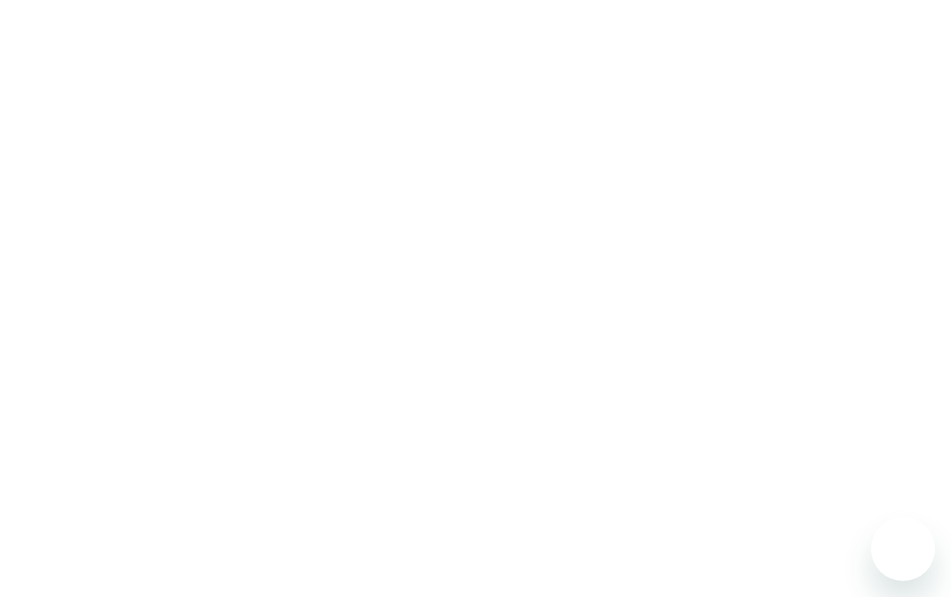 scroll, scrollTop: 0, scrollLeft: 0, axis: both 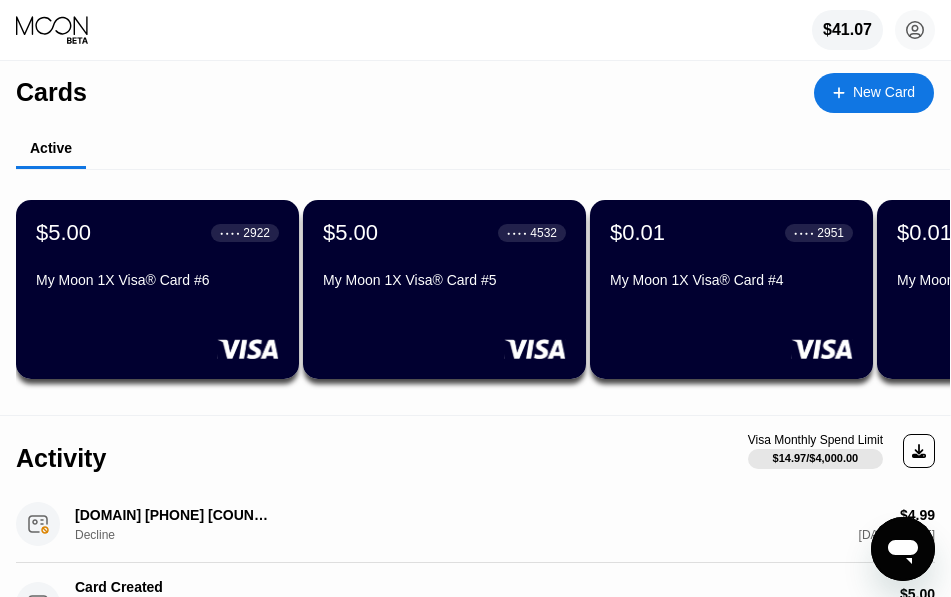 click on "$5.00 ● ● ● ● 4532 My Moon 1X Visa® Card #5" at bounding box center [444, 289] 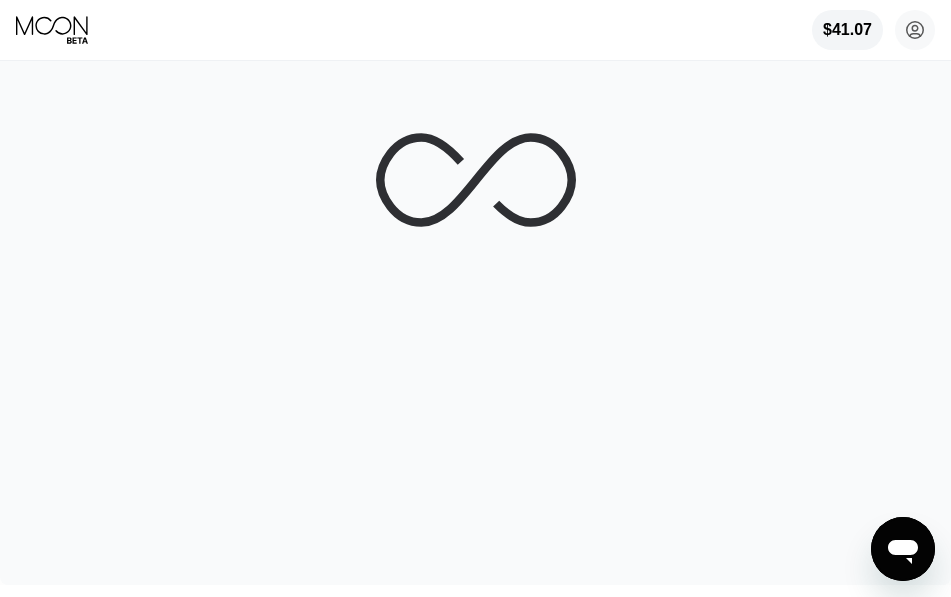 scroll, scrollTop: 0, scrollLeft: 0, axis: both 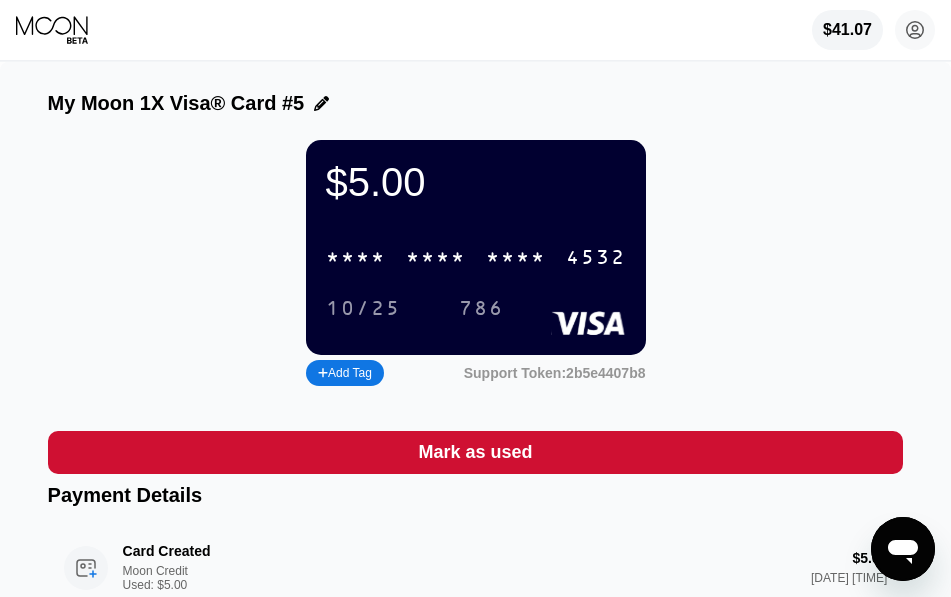 click on "786" at bounding box center [481, 309] 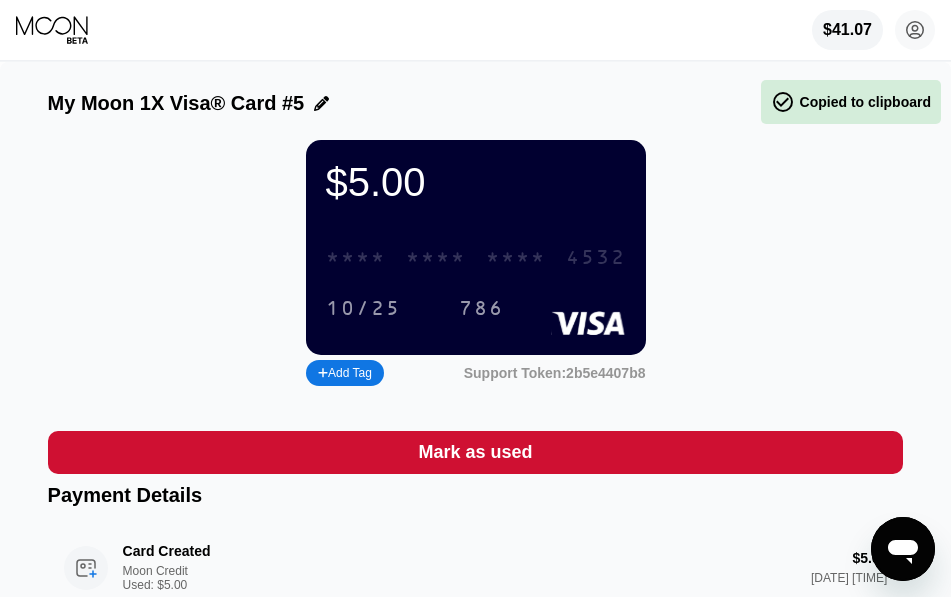 click on "* * * * * * * * * * * * 4532" at bounding box center [476, 257] 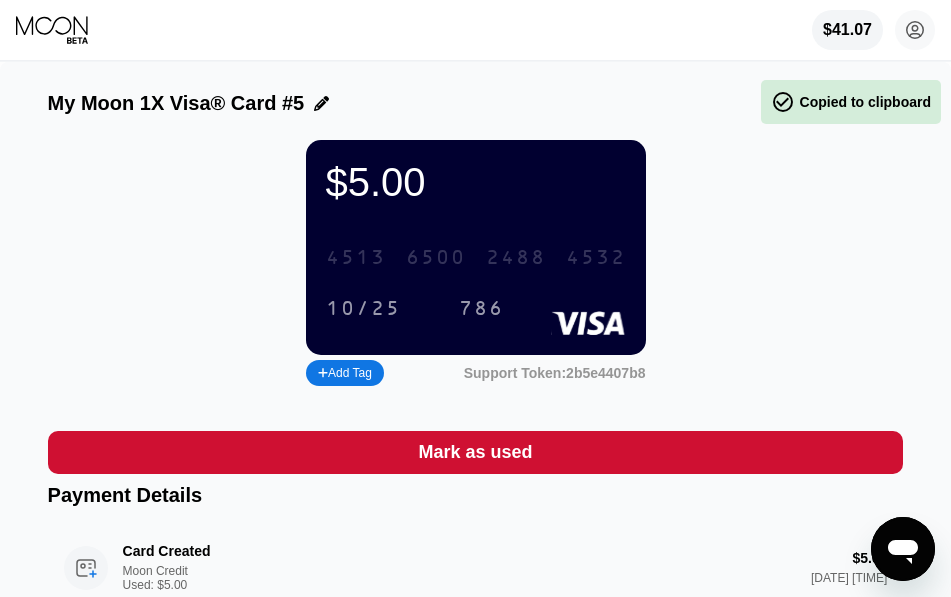 click on "4513 6500 2488 4532" at bounding box center [476, 257] 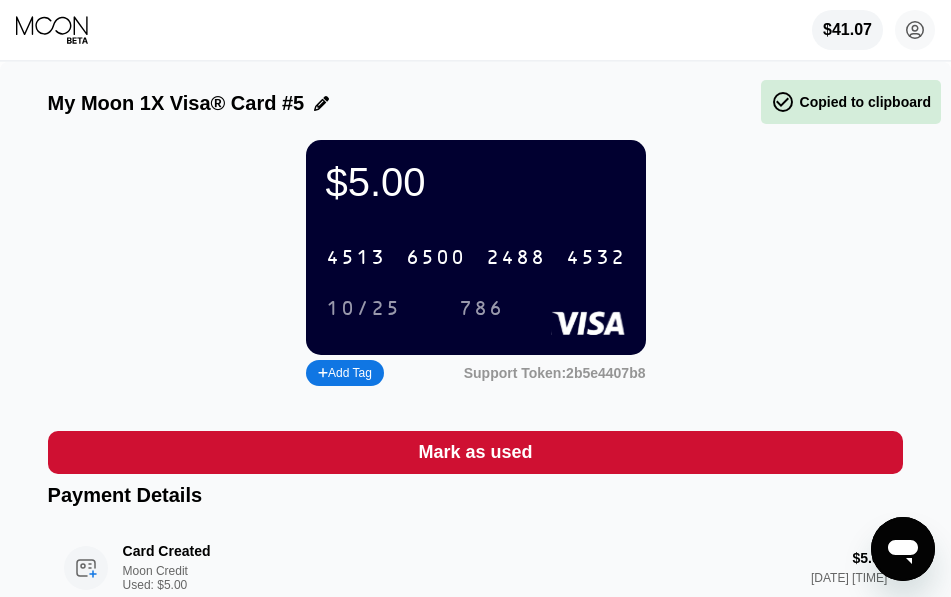 click on "4513 6500 2488 4532" at bounding box center (476, 257) 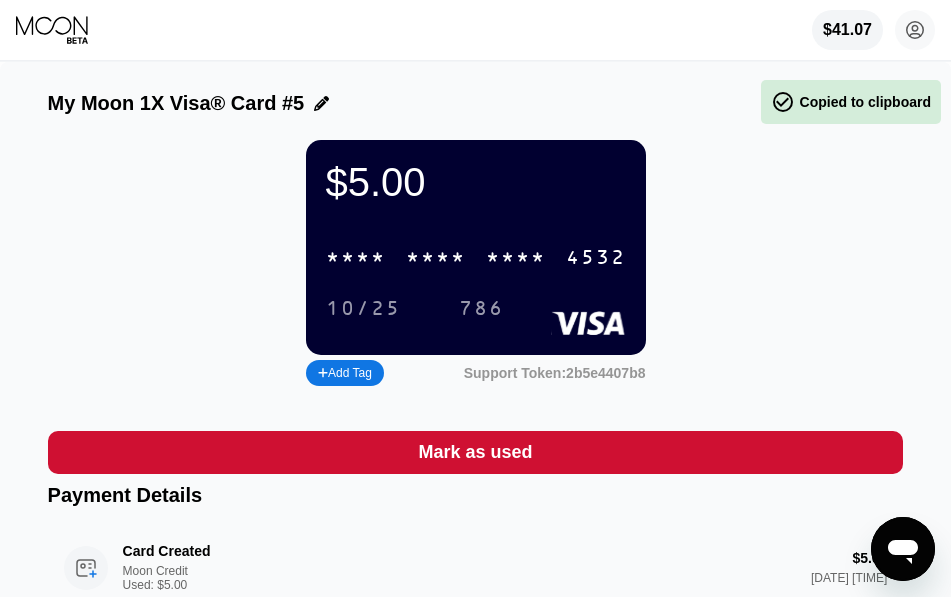 drag, startPoint x: 82, startPoint y: 29, endPoint x: 116, endPoint y: 32, distance: 34.132095 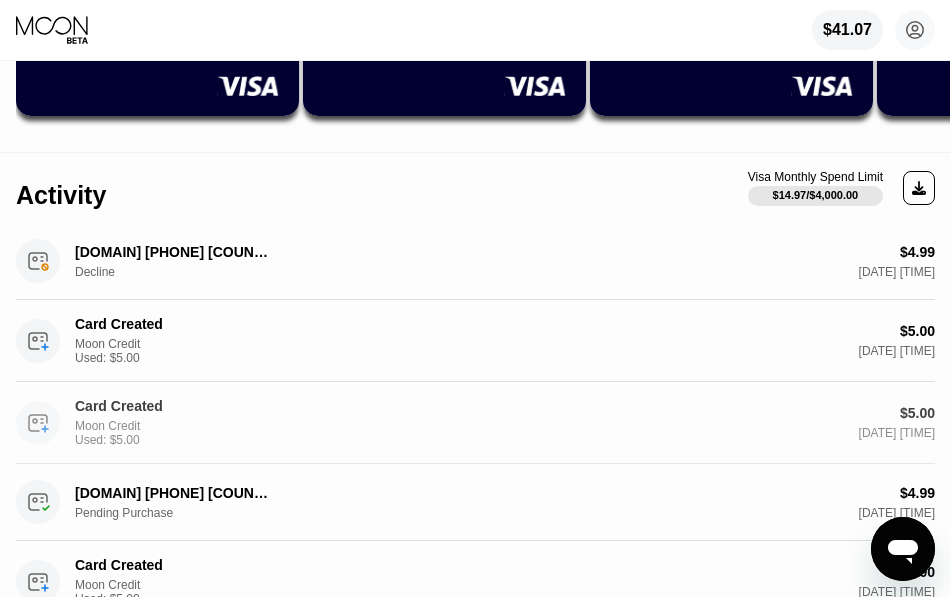 scroll, scrollTop: 267, scrollLeft: 0, axis: vertical 